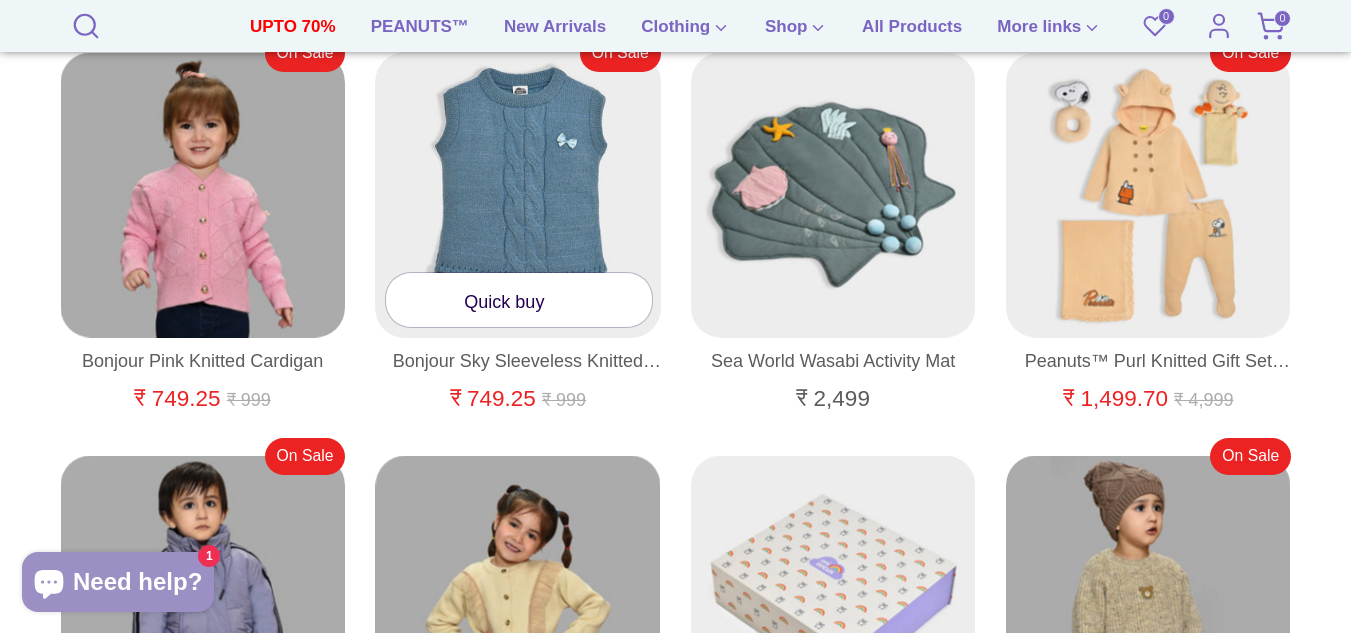 scroll, scrollTop: 0, scrollLeft: 0, axis: both 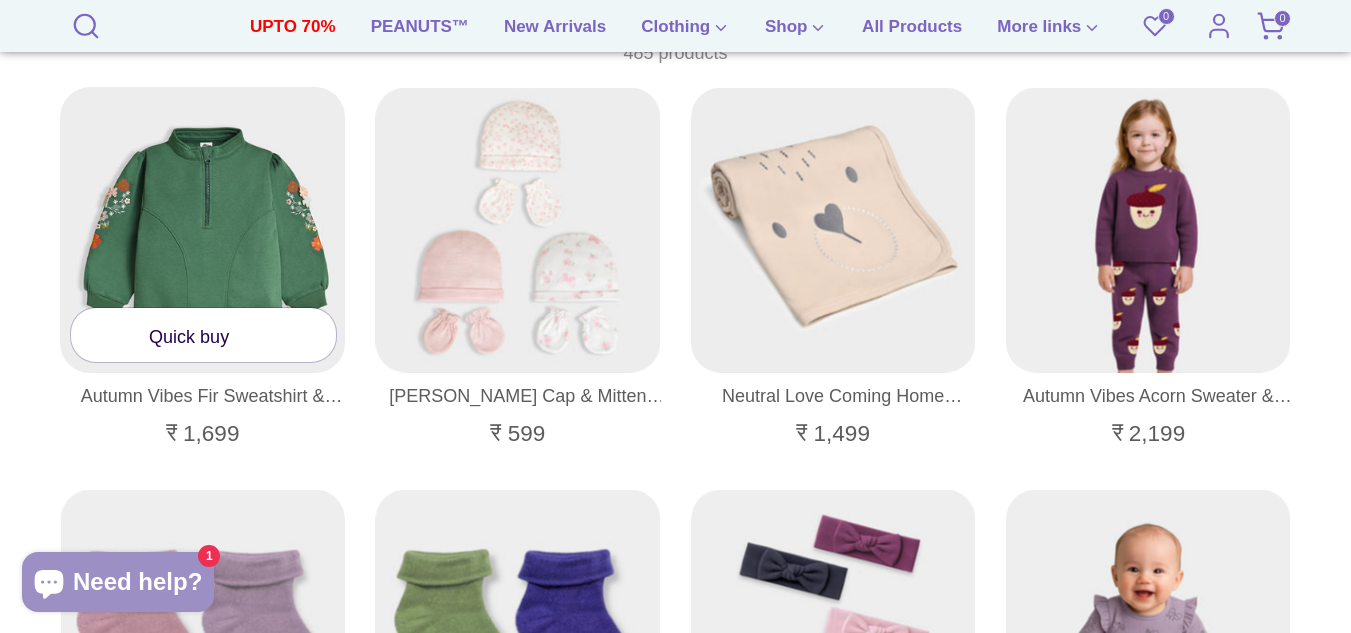 click at bounding box center [203, 230] 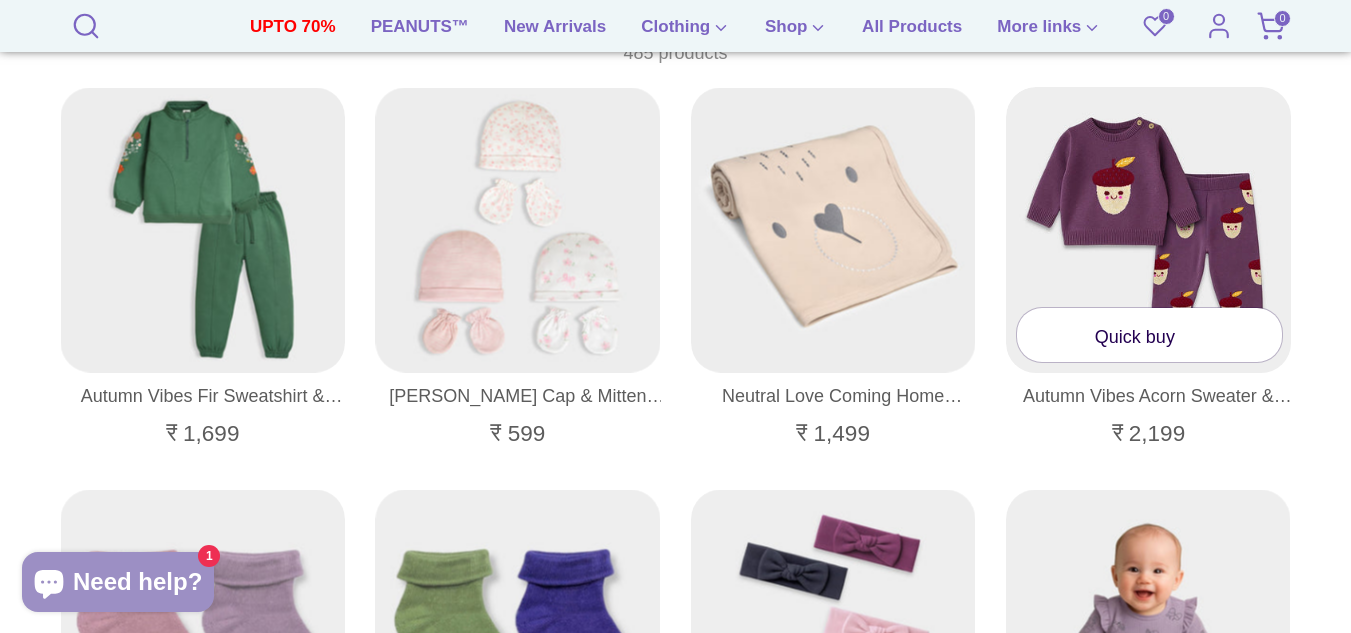 click at bounding box center [1149, 230] 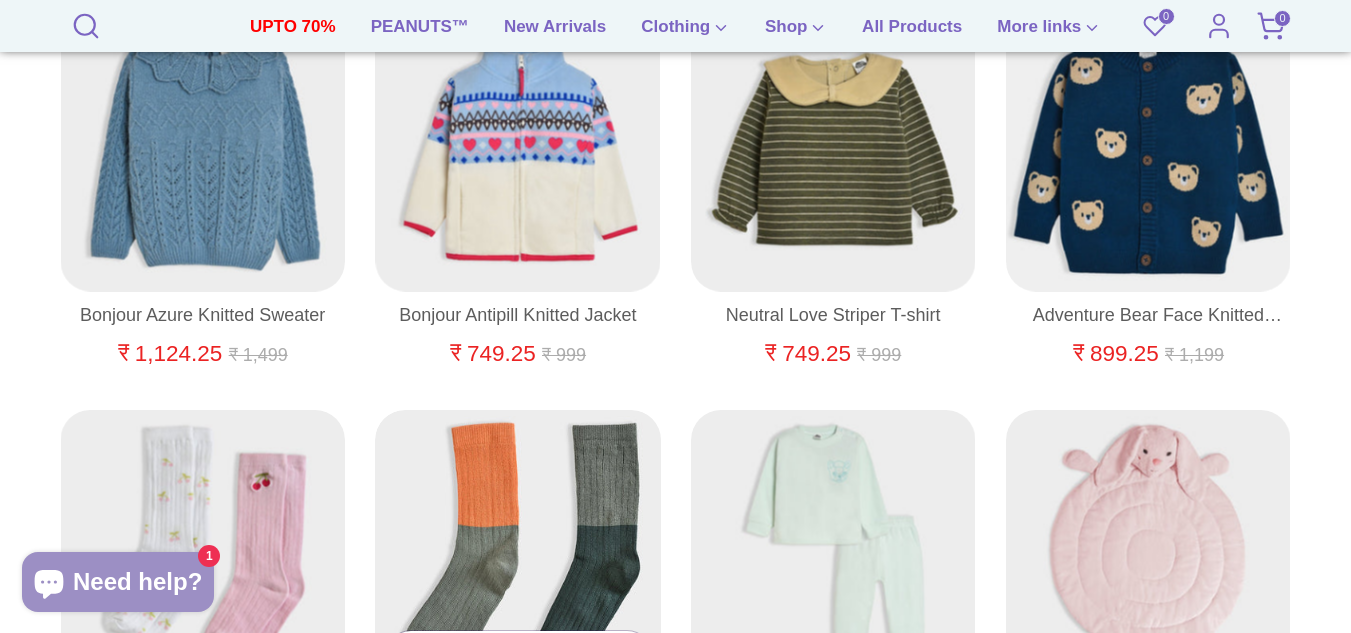 scroll, scrollTop: 7200, scrollLeft: 0, axis: vertical 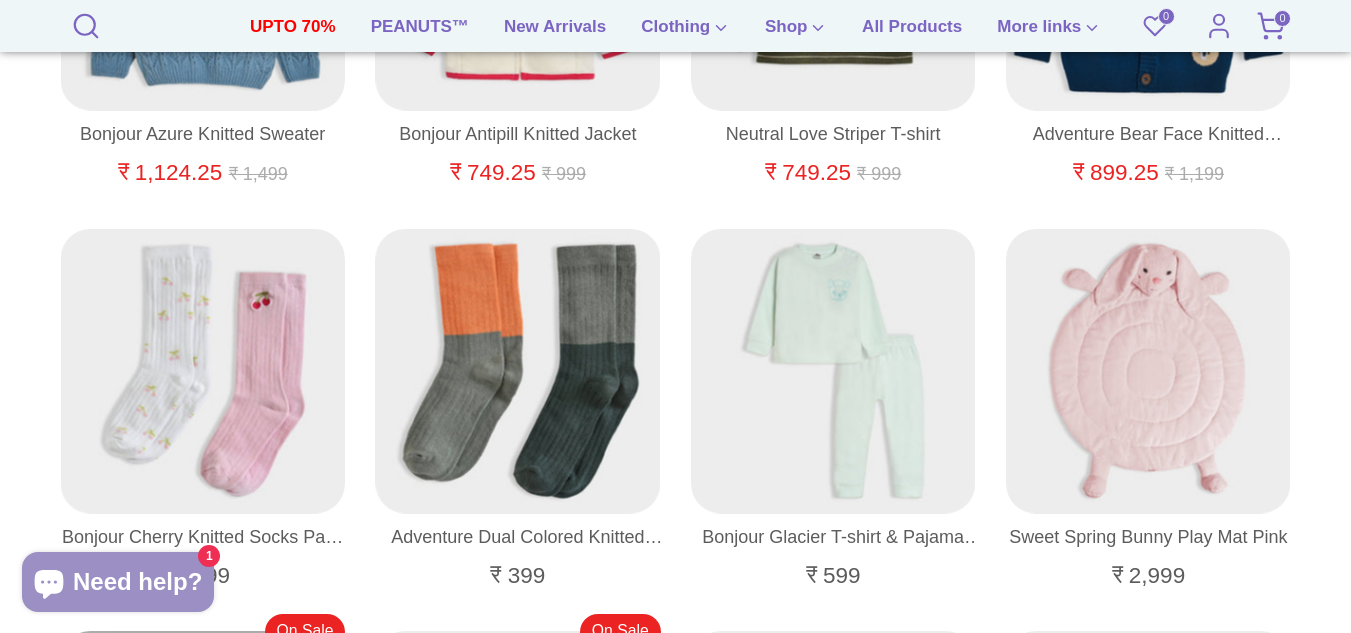 click 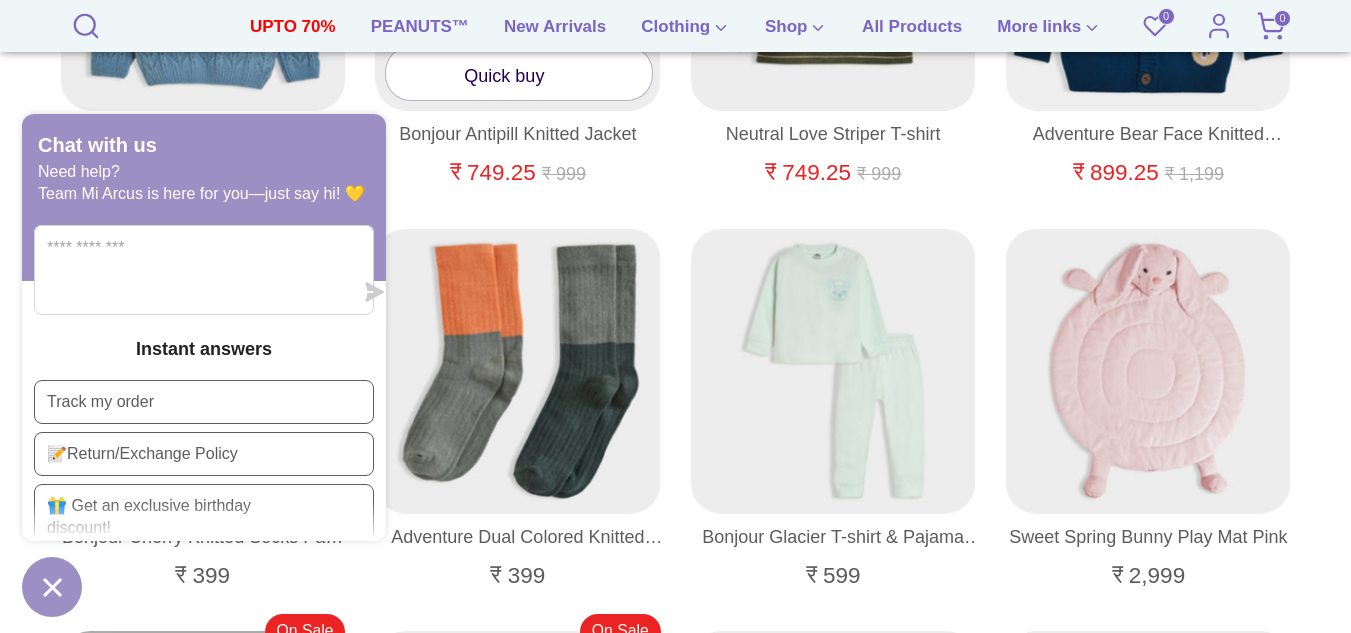 click on "₹ 749.25
Regular price
₹ 999
On Sale" at bounding box center (517, 174) 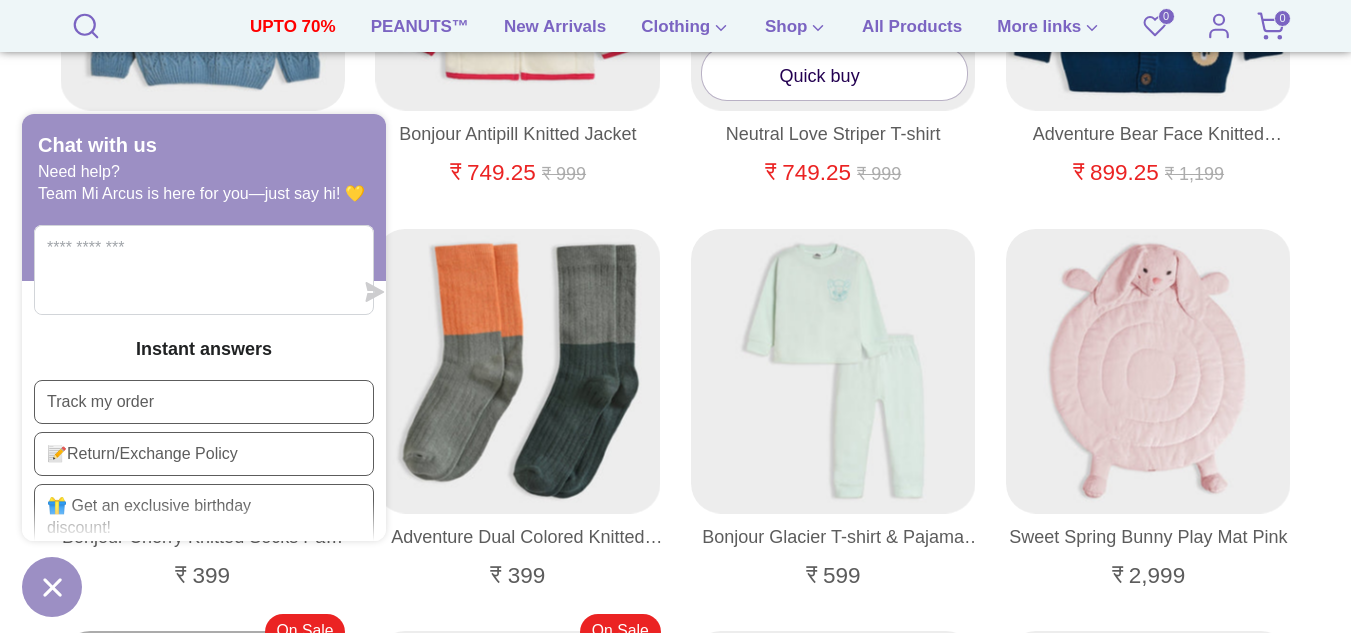 click on "₹ 749.25
Regular price
₹ 999
On Sale" at bounding box center (833, 174) 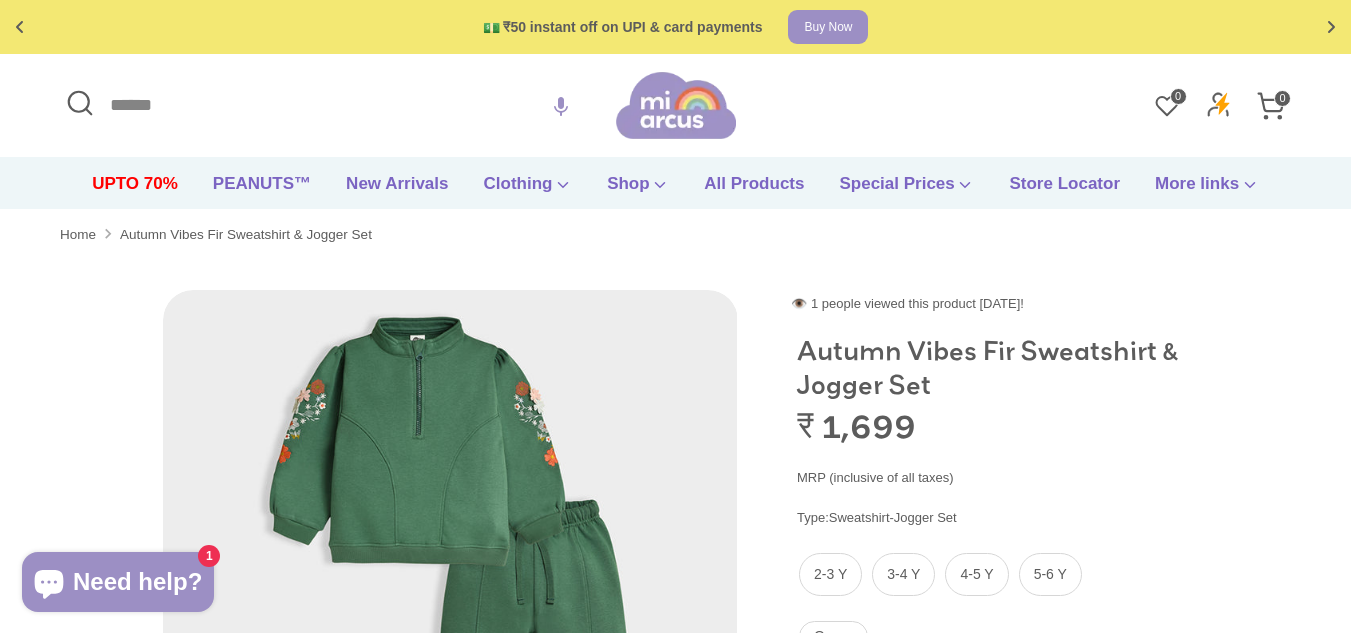 scroll, scrollTop: 0, scrollLeft: 0, axis: both 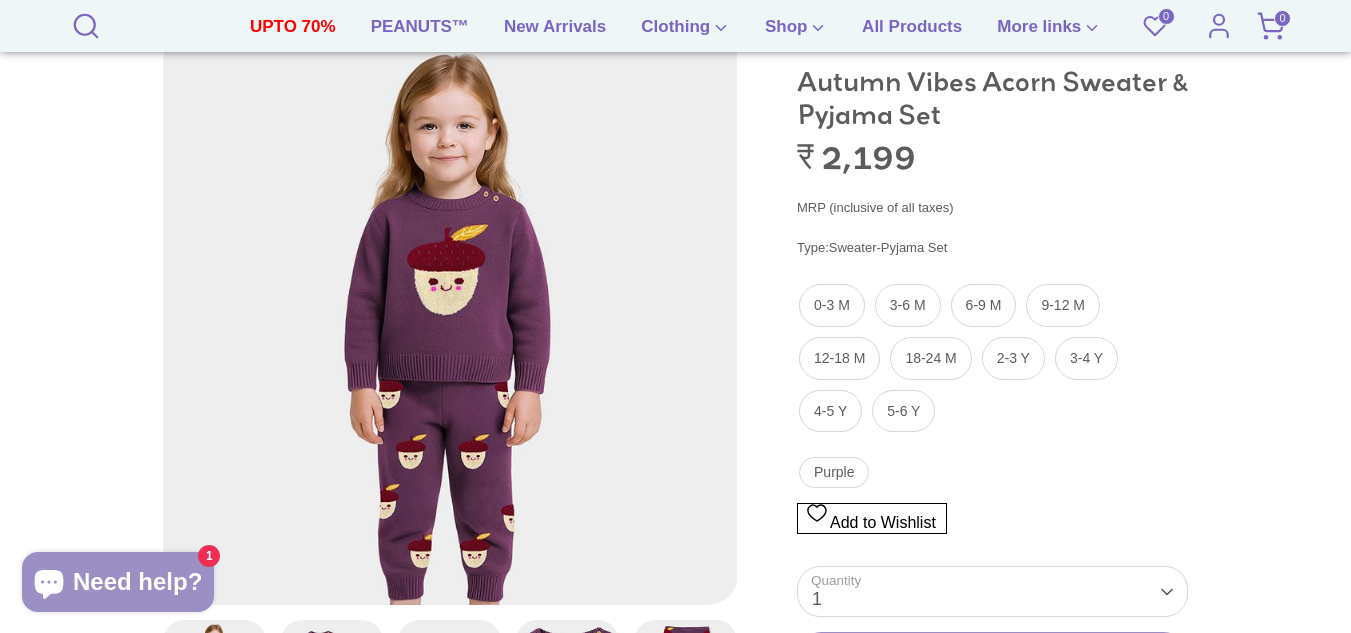 click at bounding box center (450, 317) 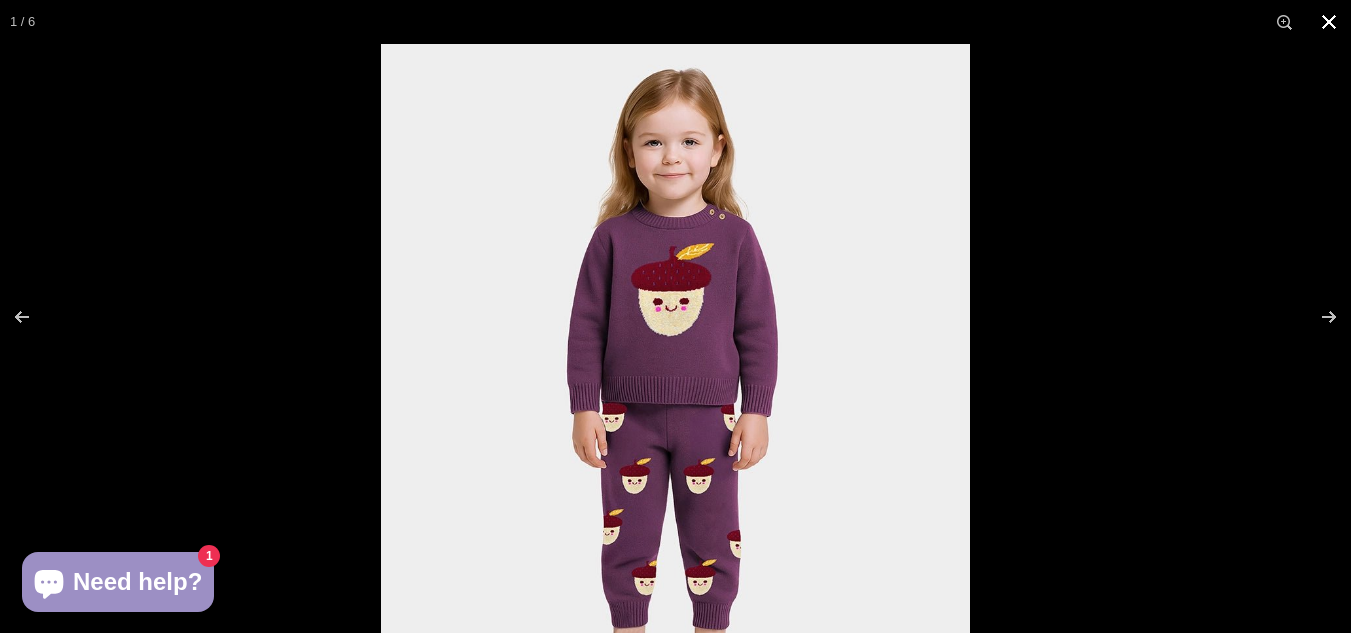 click at bounding box center [1329, 22] 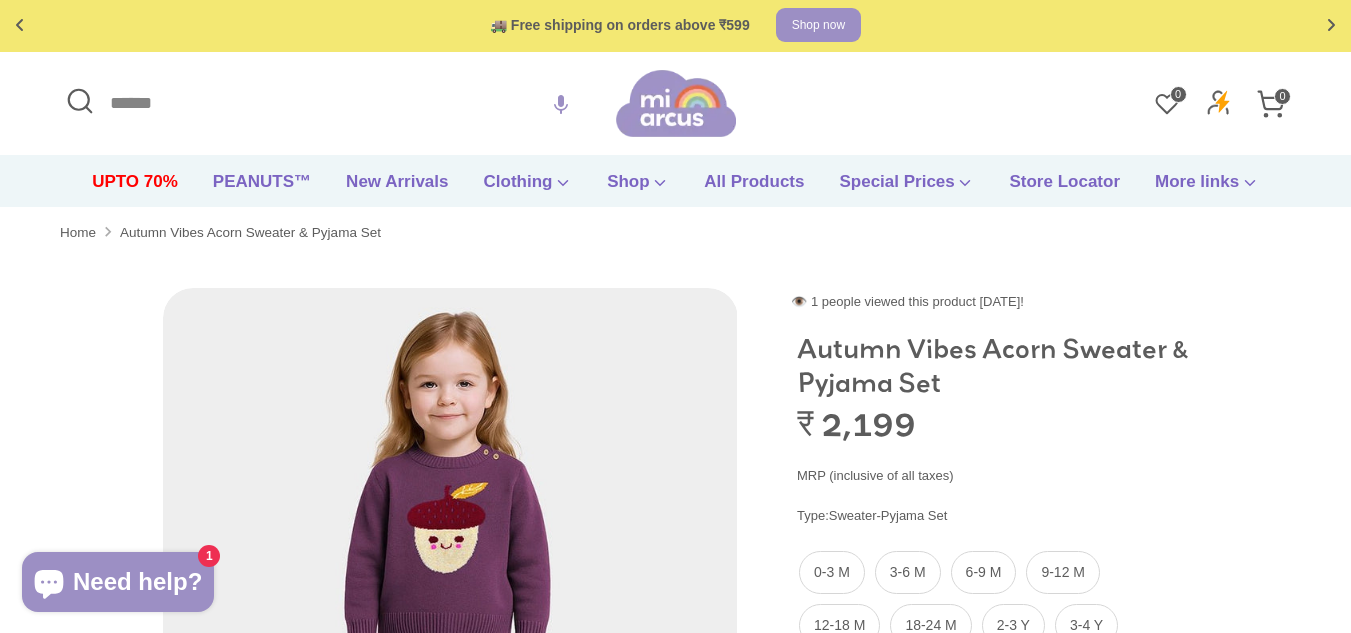 scroll, scrollTop: 0, scrollLeft: 0, axis: both 